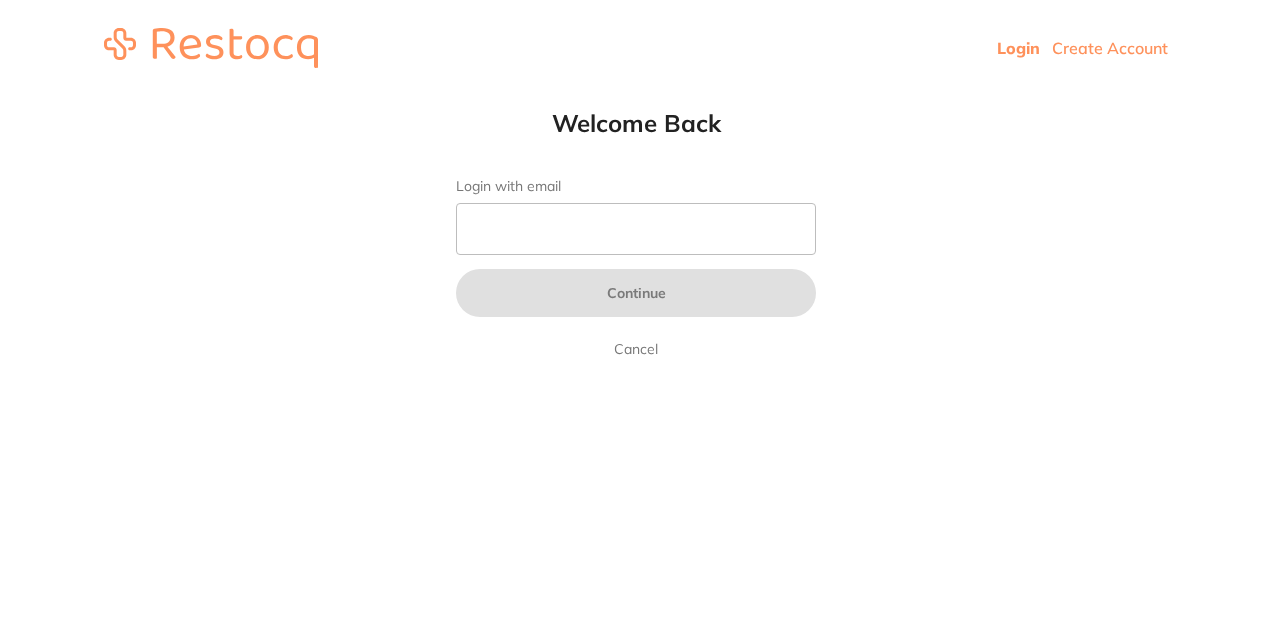 scroll, scrollTop: 0, scrollLeft: 0, axis: both 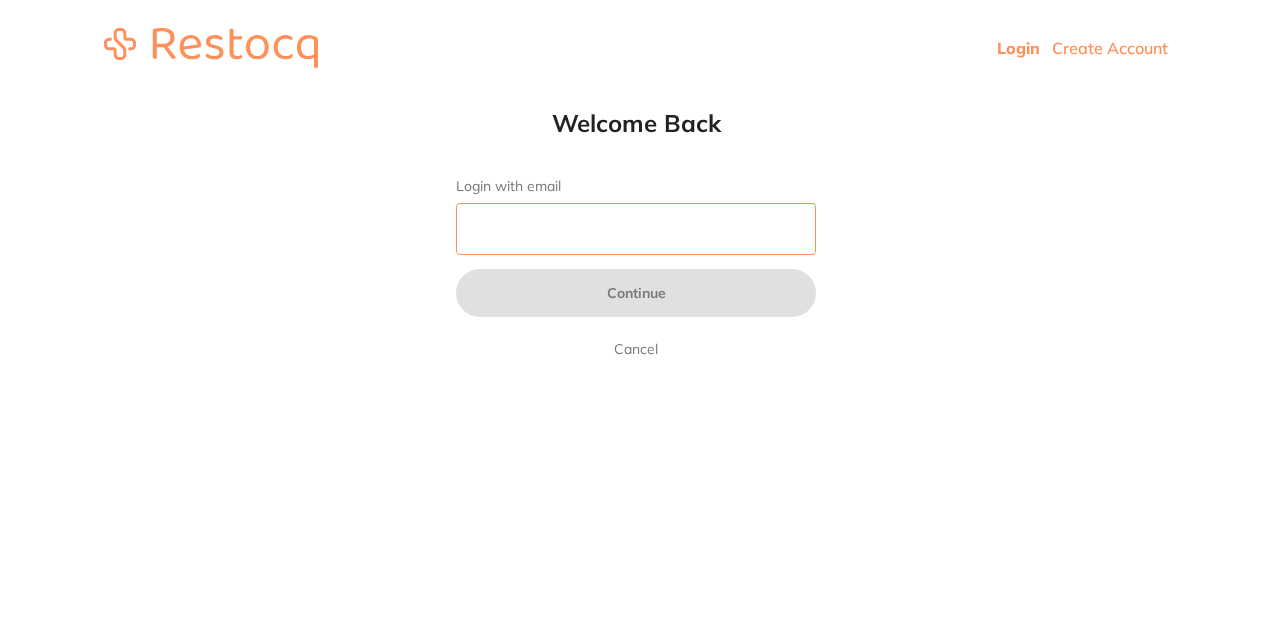 click on "Login with email" at bounding box center [636, 229] 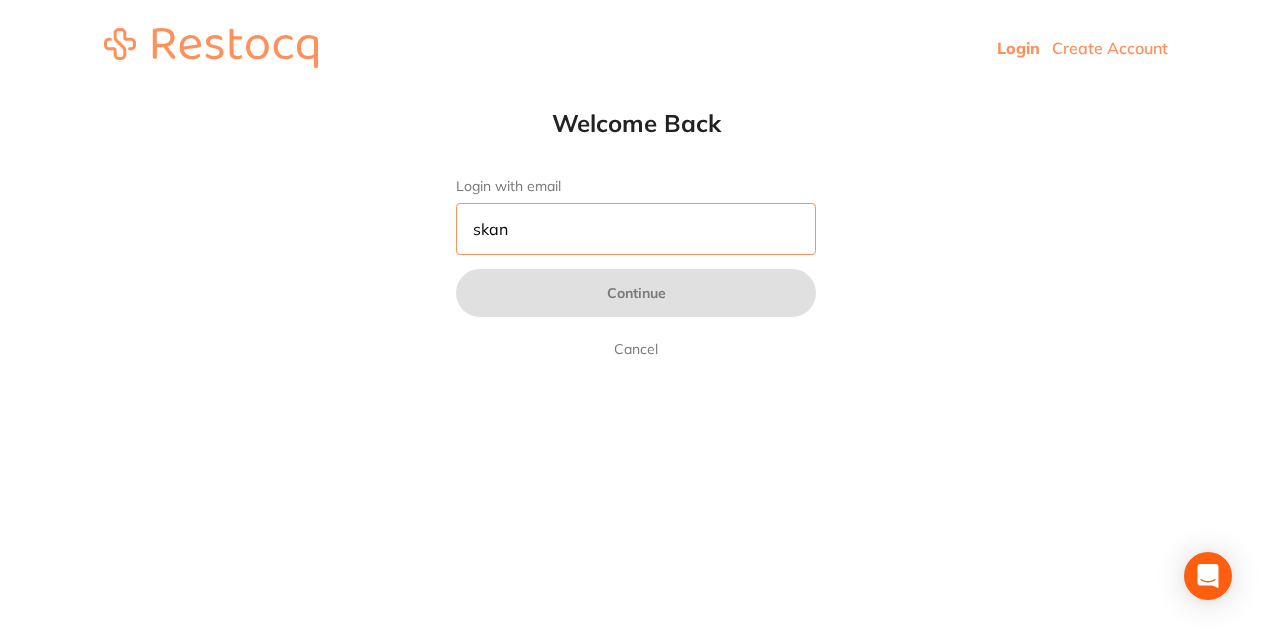 click at bounding box center (456, 203) 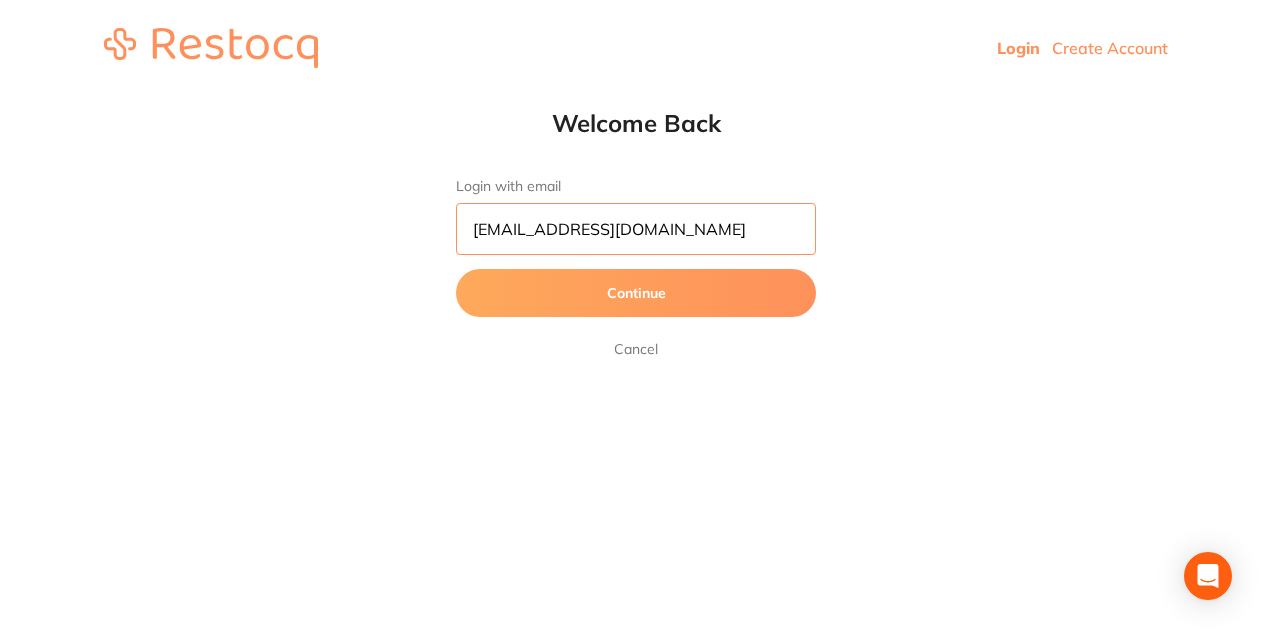 type on "[EMAIL_ADDRESS][DOMAIN_NAME]" 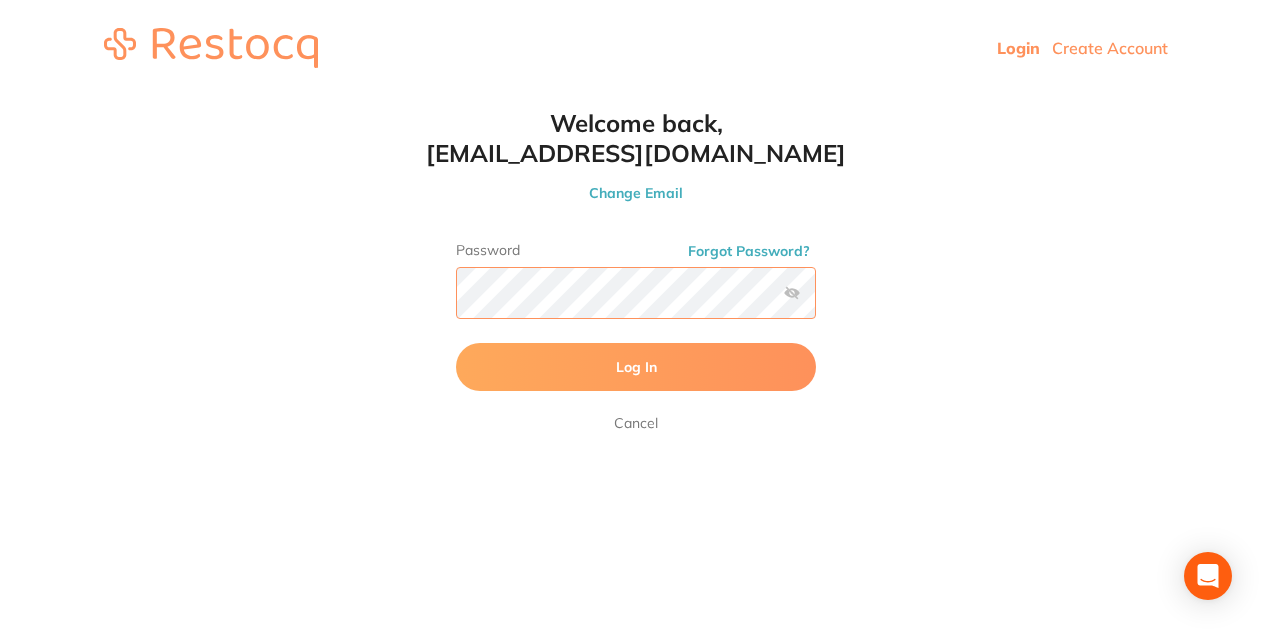click on "Log In" at bounding box center [636, 367] 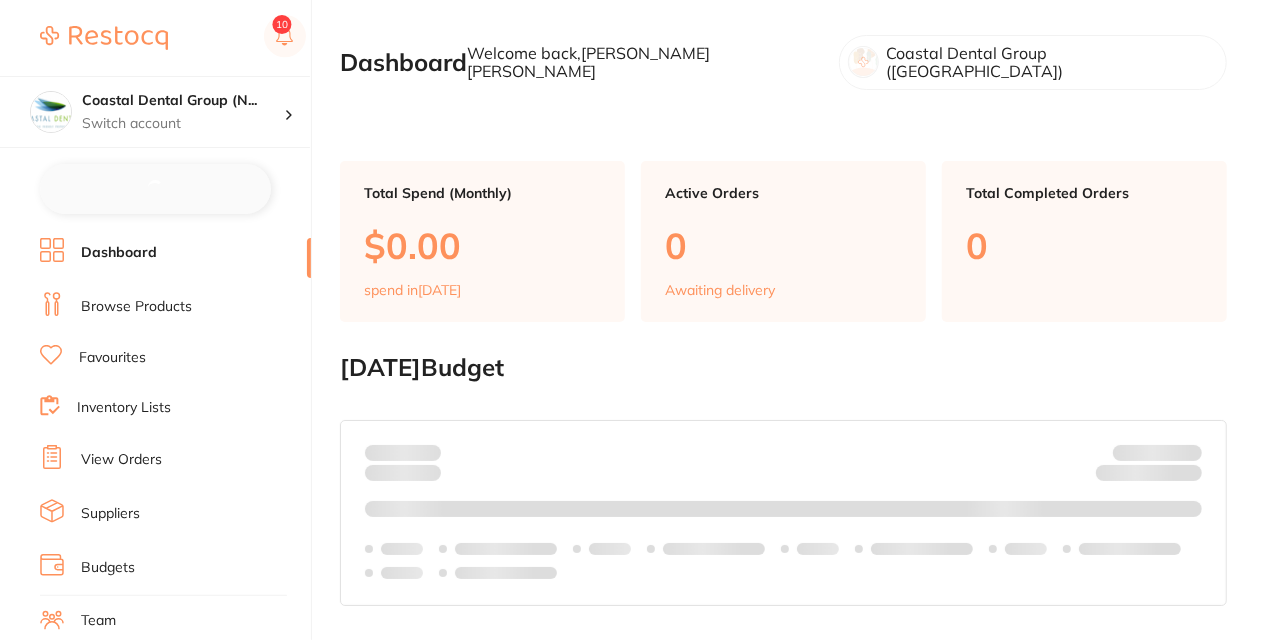 checkbox on "false" 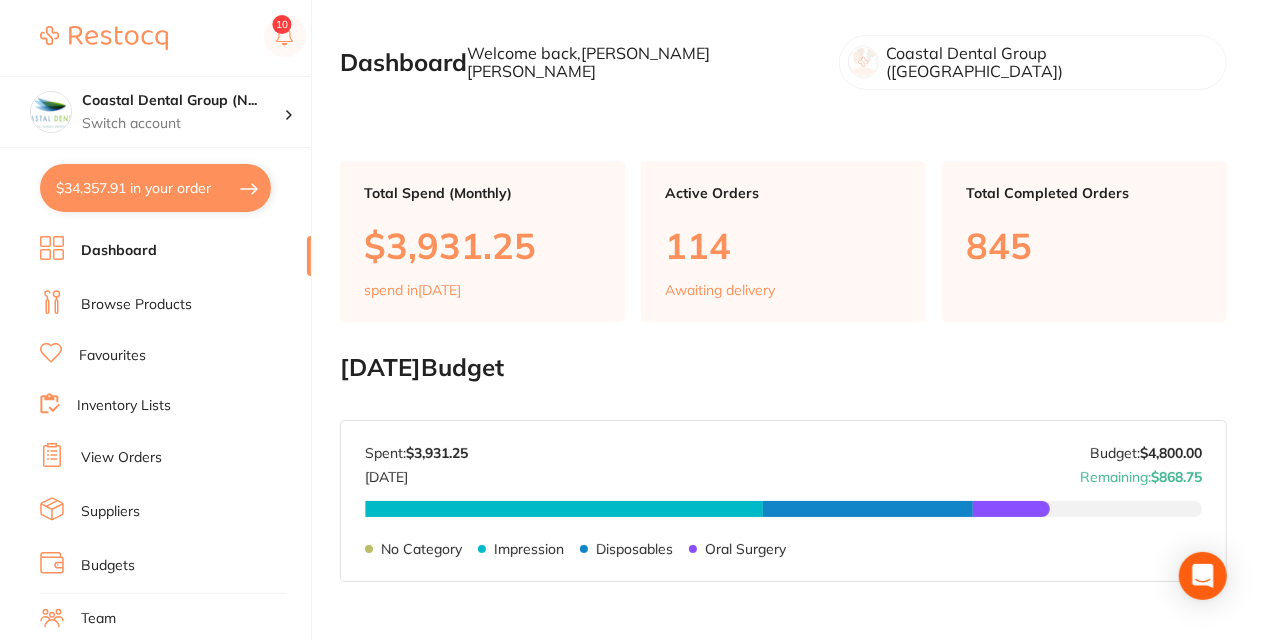 click on "Budgets" at bounding box center [108, 566] 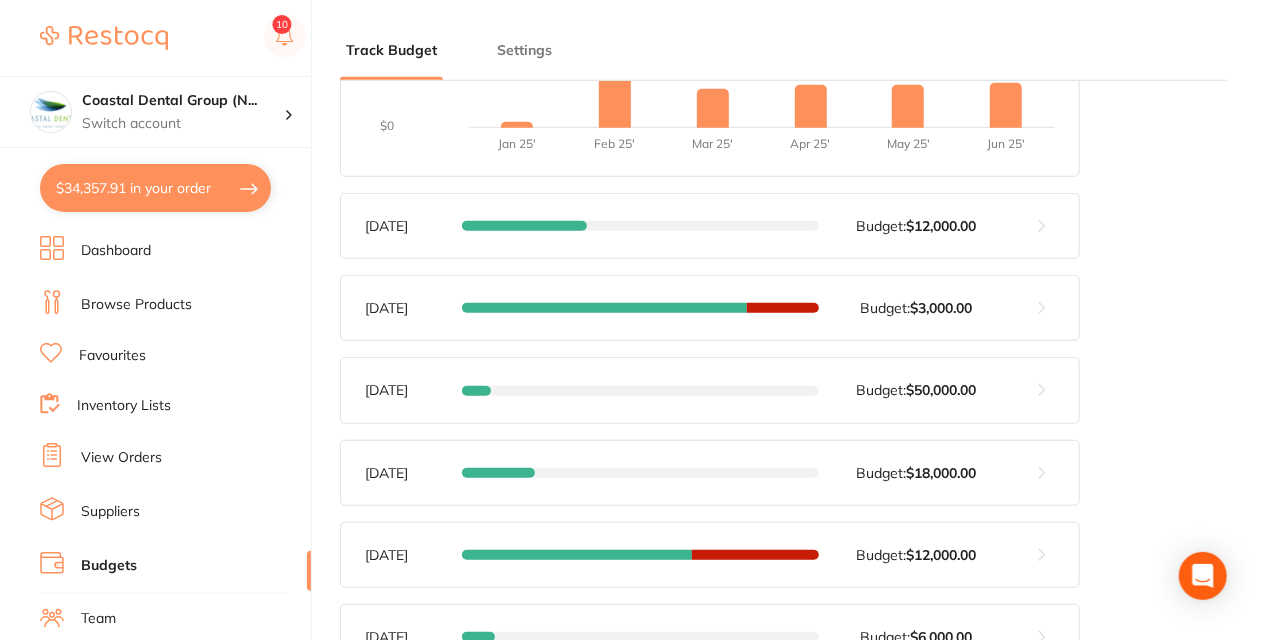 scroll, scrollTop: 640, scrollLeft: 0, axis: vertical 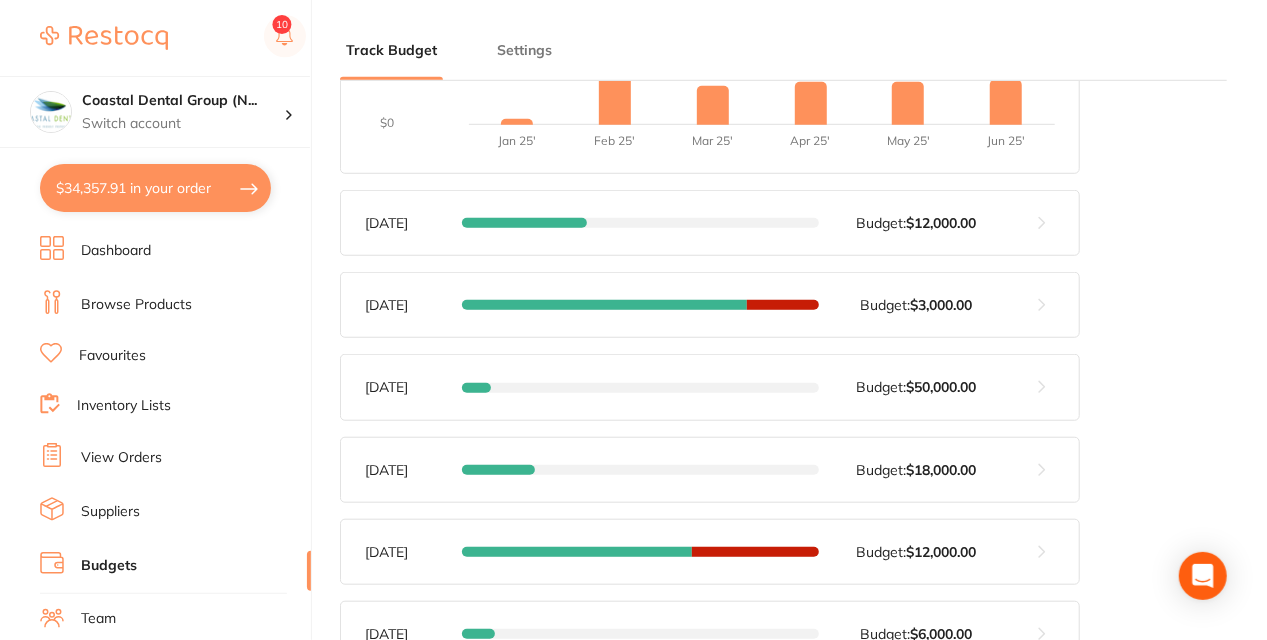 click at bounding box center [1042, 305] 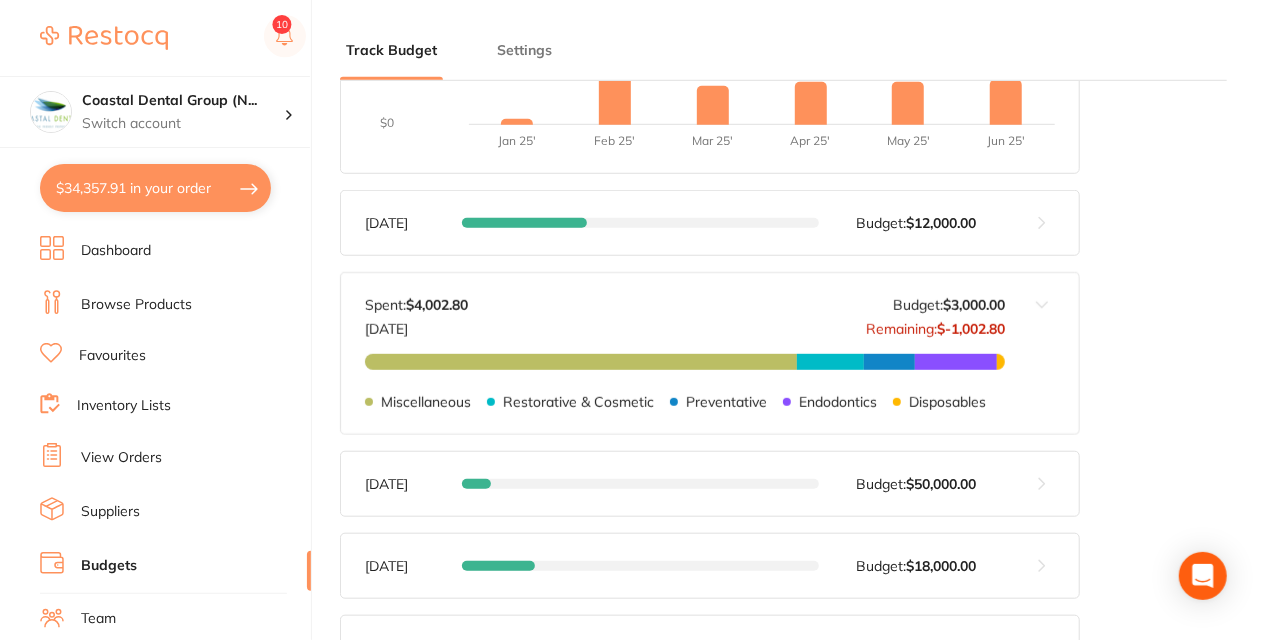 click on "Team" at bounding box center [98, 619] 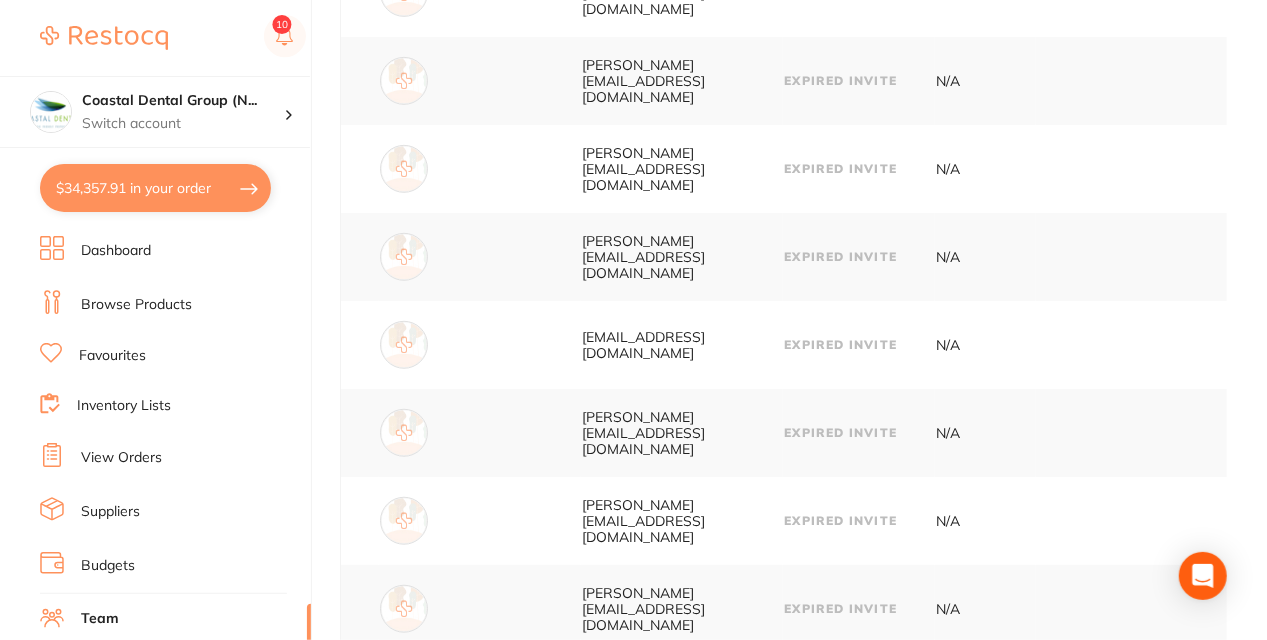 scroll, scrollTop: 0, scrollLeft: 0, axis: both 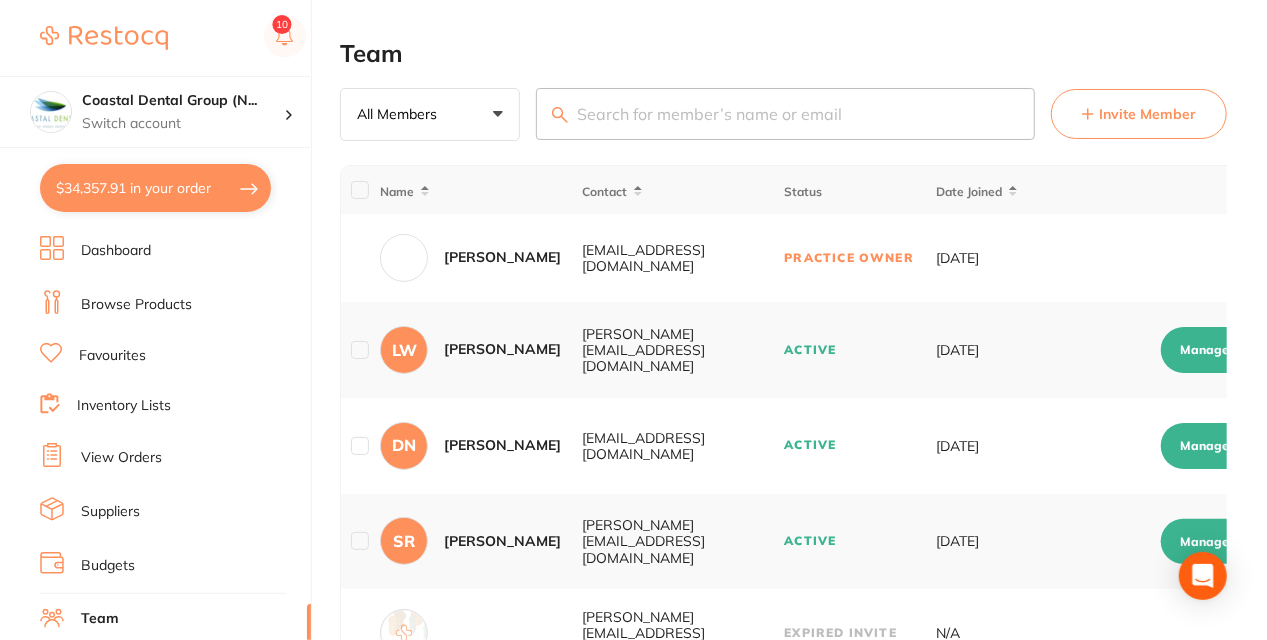 click on "View Orders" at bounding box center (121, 458) 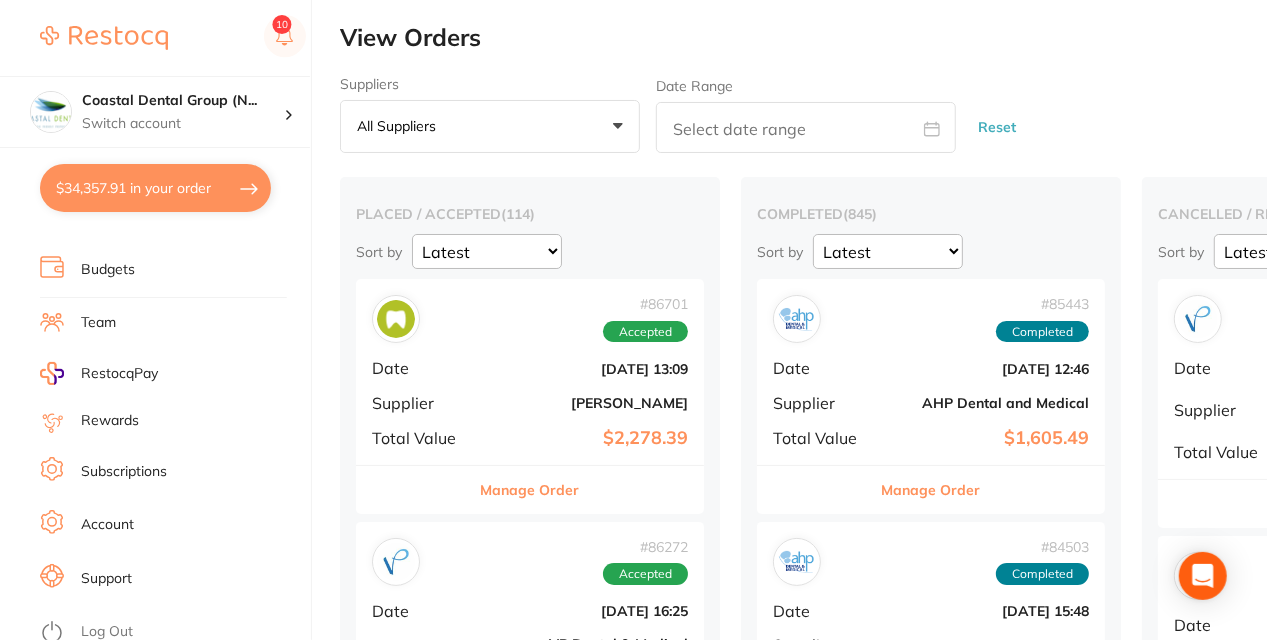 scroll, scrollTop: 297, scrollLeft: 0, axis: vertical 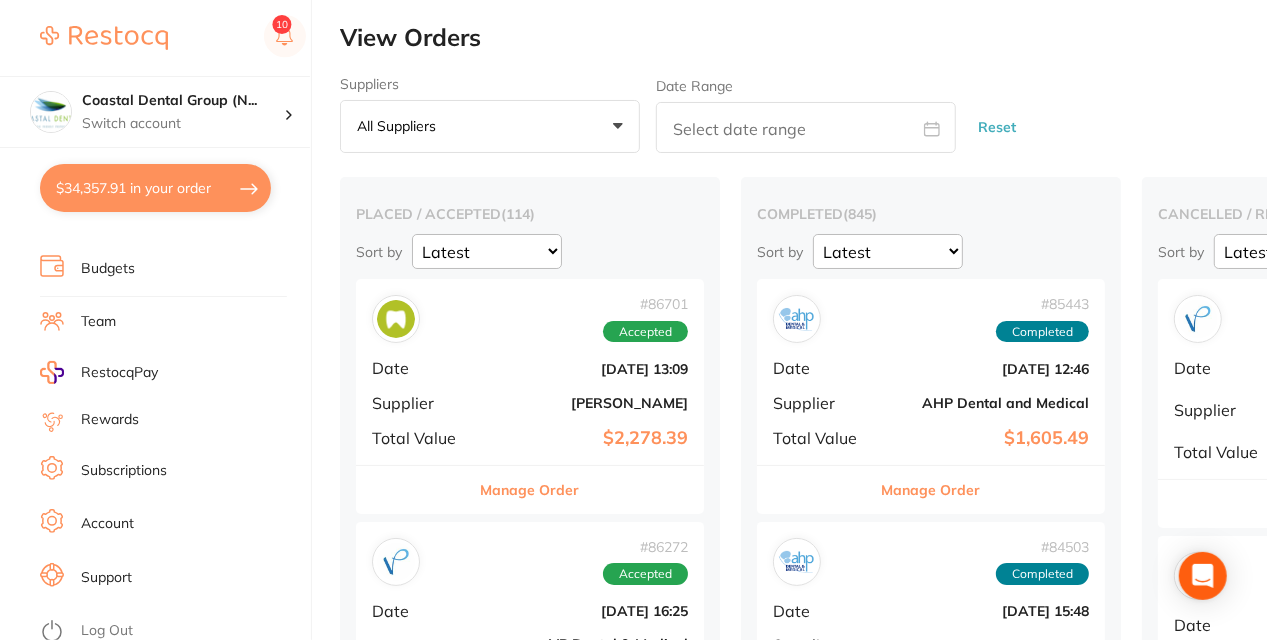 click on "Subscriptions" at bounding box center [124, 471] 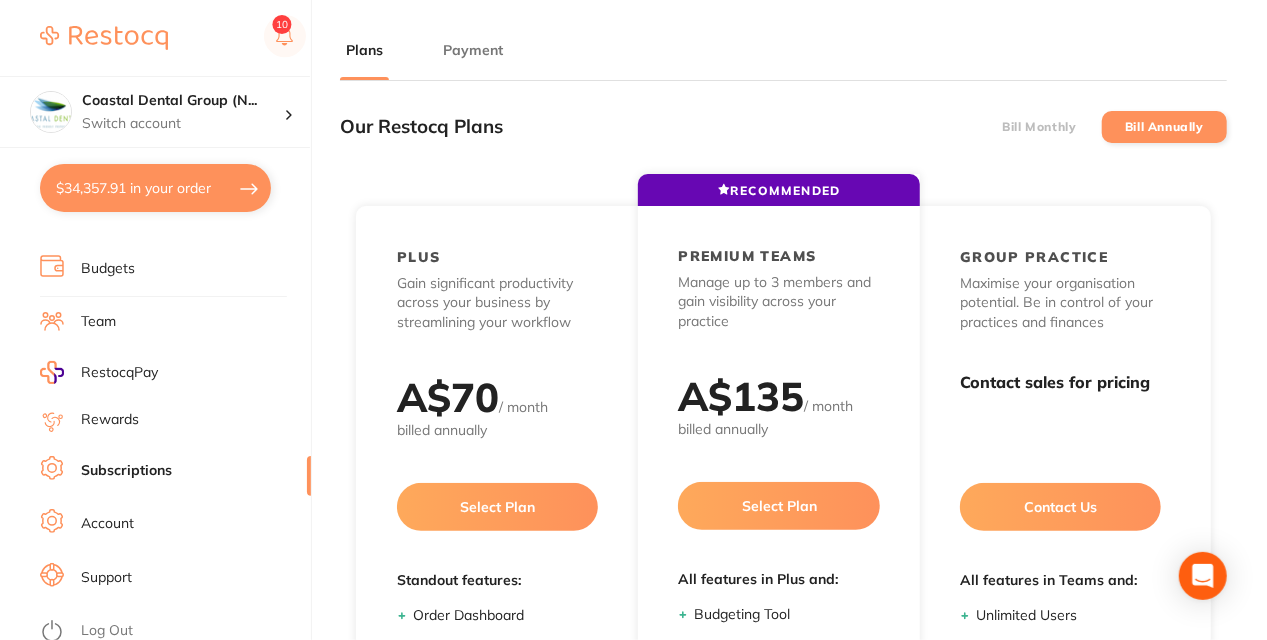 click on "Coastal Dental Group (N... Switch account Coastal Dental Group ([GEOGRAPHIC_DATA]) Coastal Dental Group ([GEOGRAPHIC_DATA]) Great Smiles Dental $34,357.91   in your order Dashboard Browse Products Favourites Inventory Lists View Orders Suppliers Budgets Team RestocqPay Rewards Subscriptions Account Support Log Out" at bounding box center [156, 320] 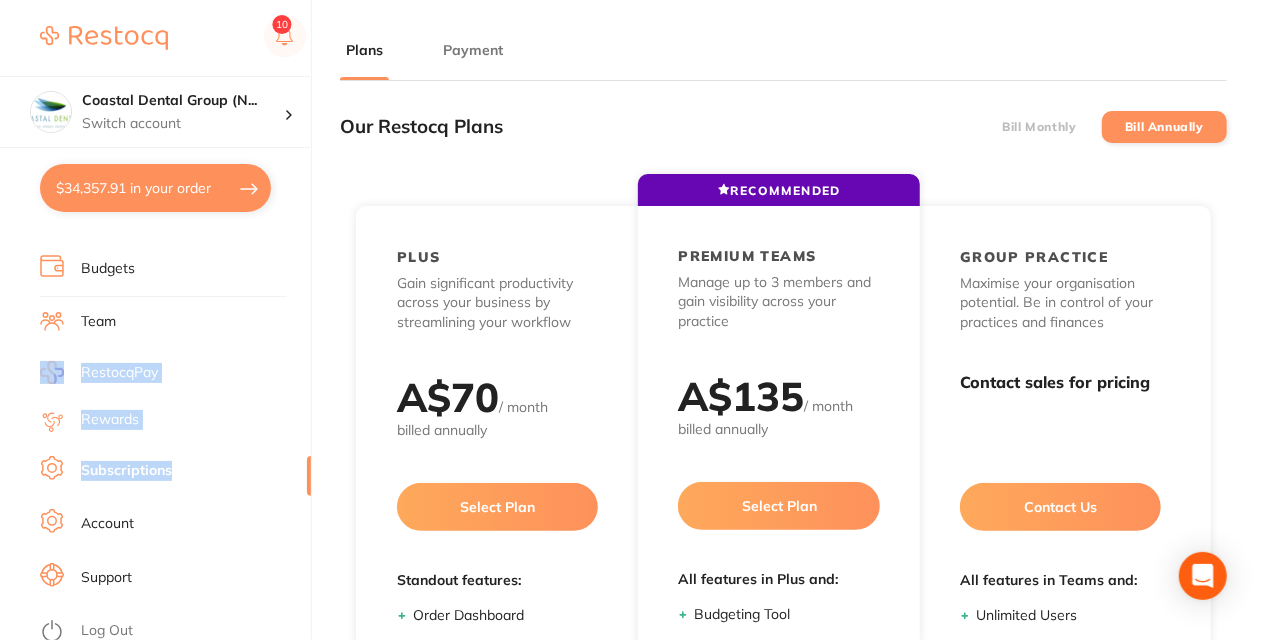 drag, startPoint x: 296, startPoint y: 466, endPoint x: 278, endPoint y: 319, distance: 148.09795 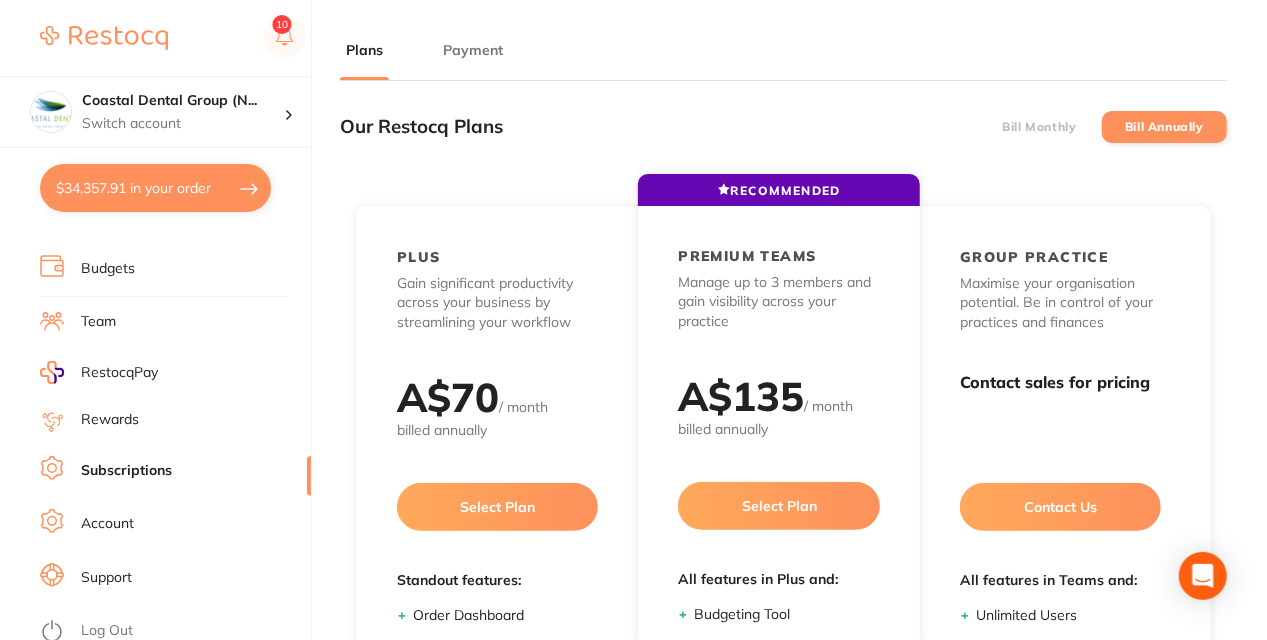 drag, startPoint x: 278, startPoint y: 319, endPoint x: 205, endPoint y: 254, distance: 97.74457 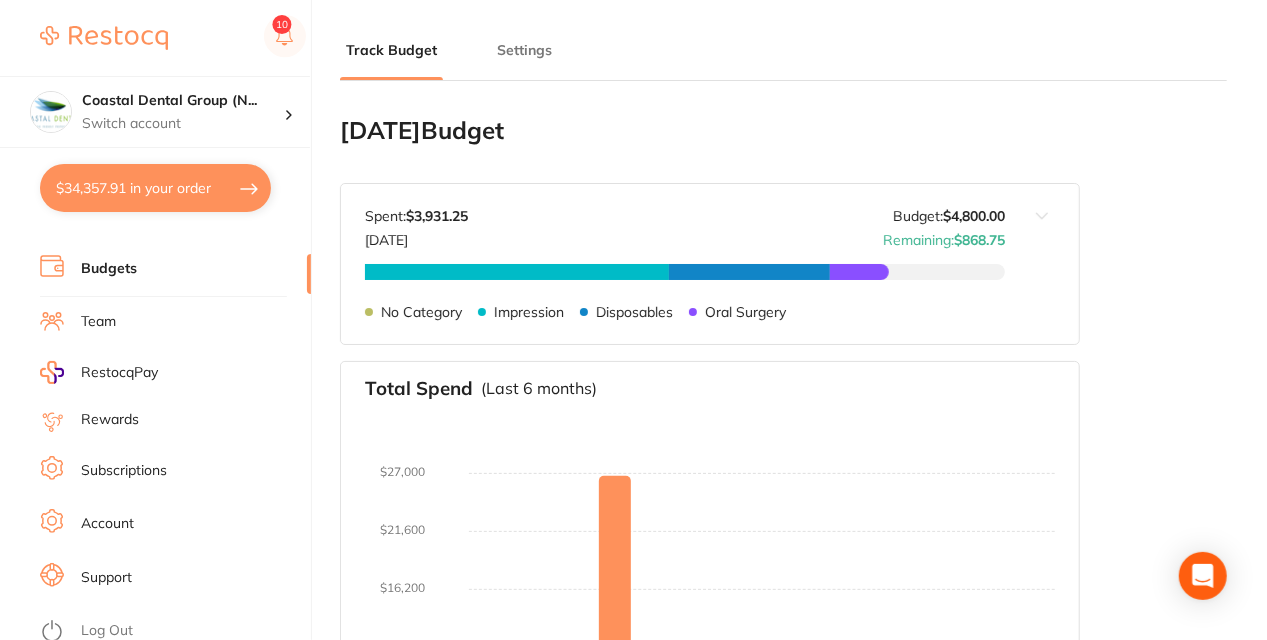 type on "15,000" 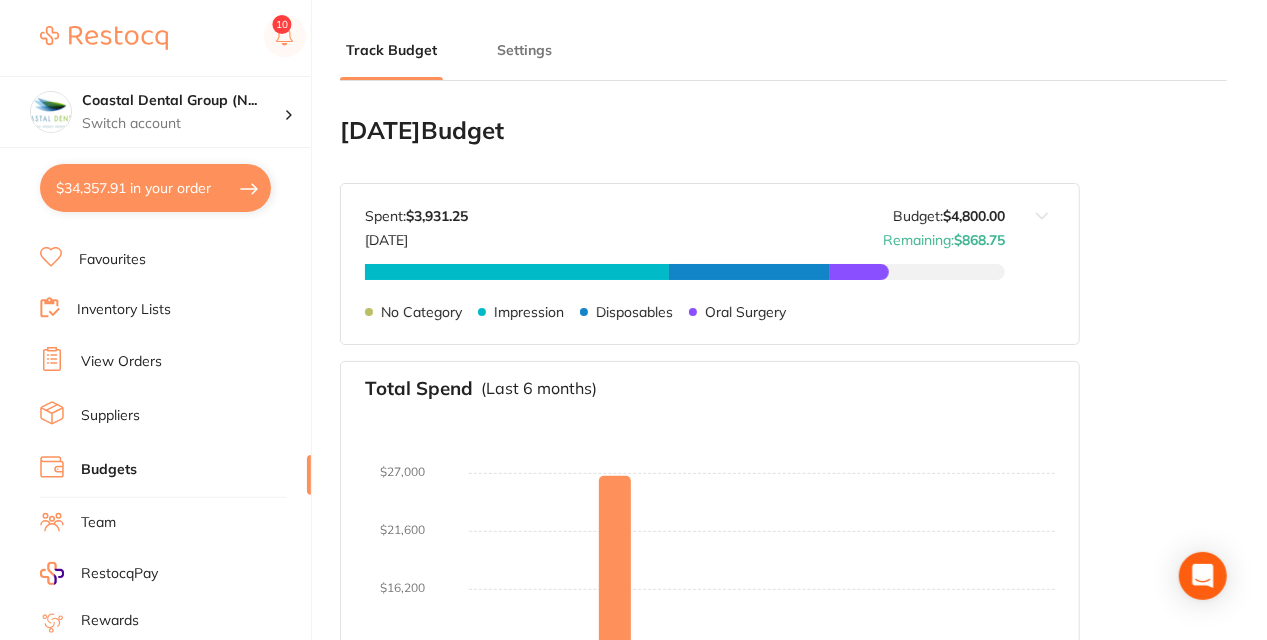 scroll, scrollTop: 57, scrollLeft: 0, axis: vertical 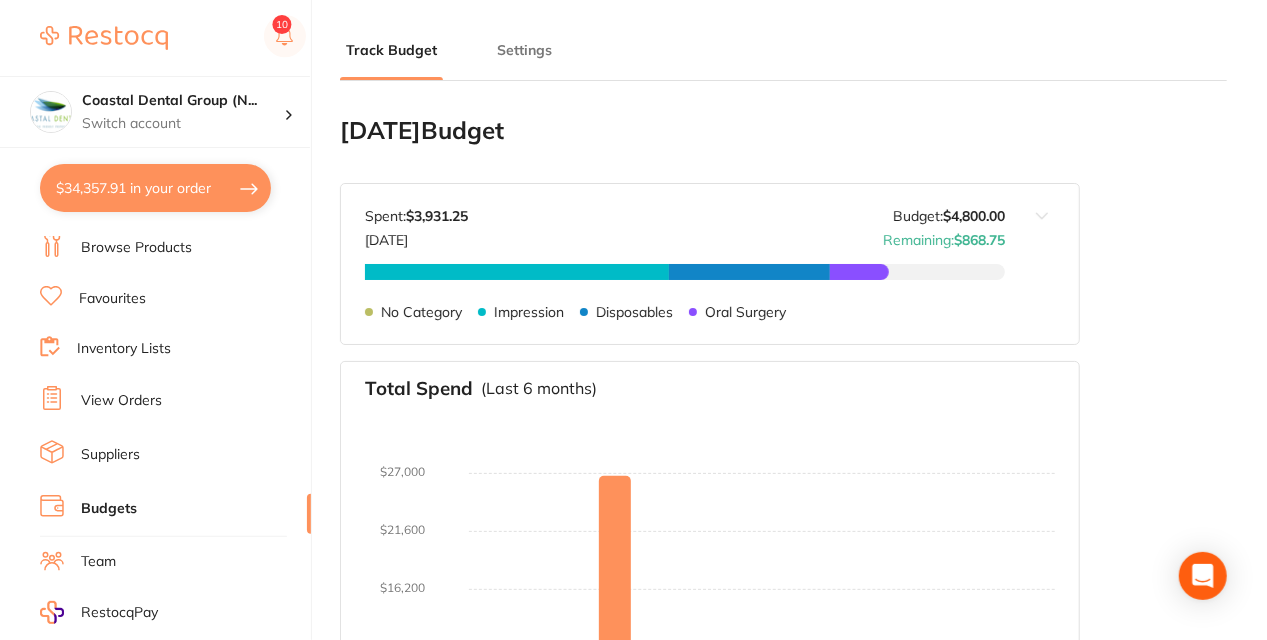 click on "Browse Products" at bounding box center (136, 248) 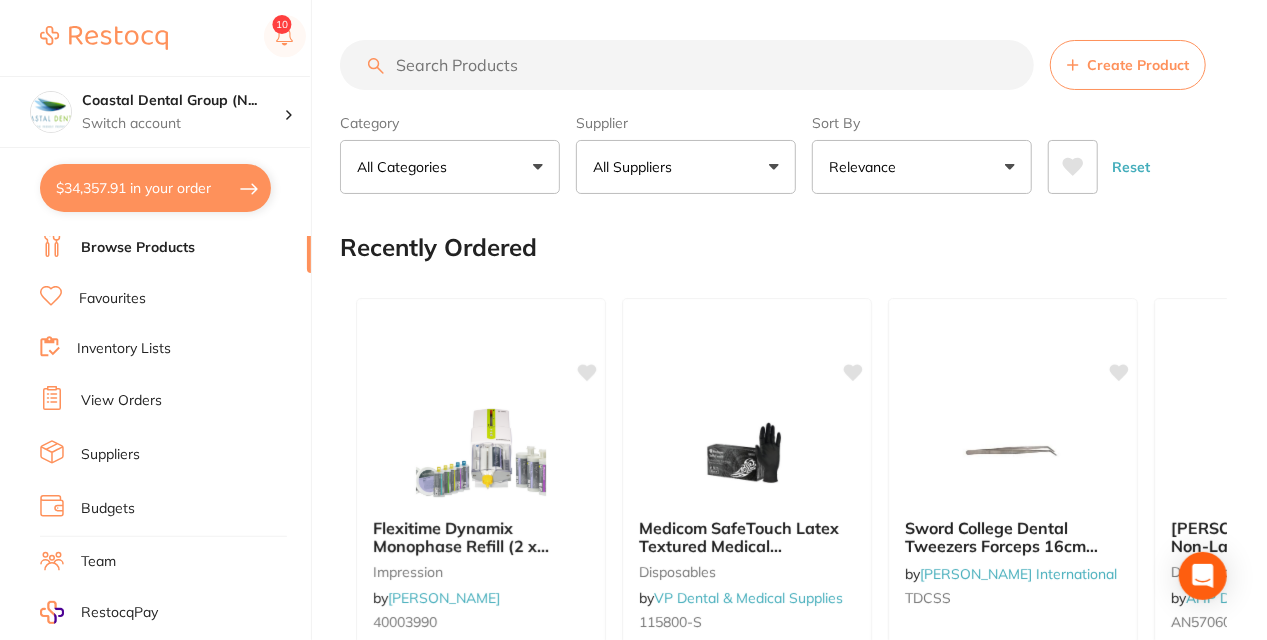 click at bounding box center [687, 65] 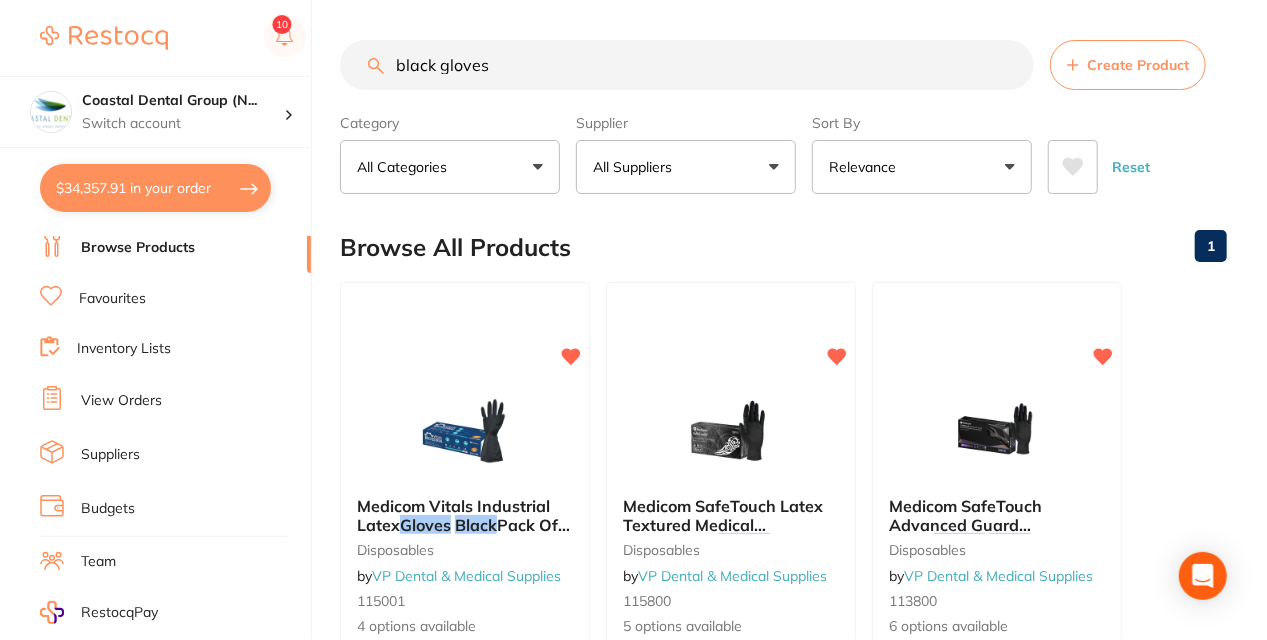 click on "All Suppliers" at bounding box center (686, 167) 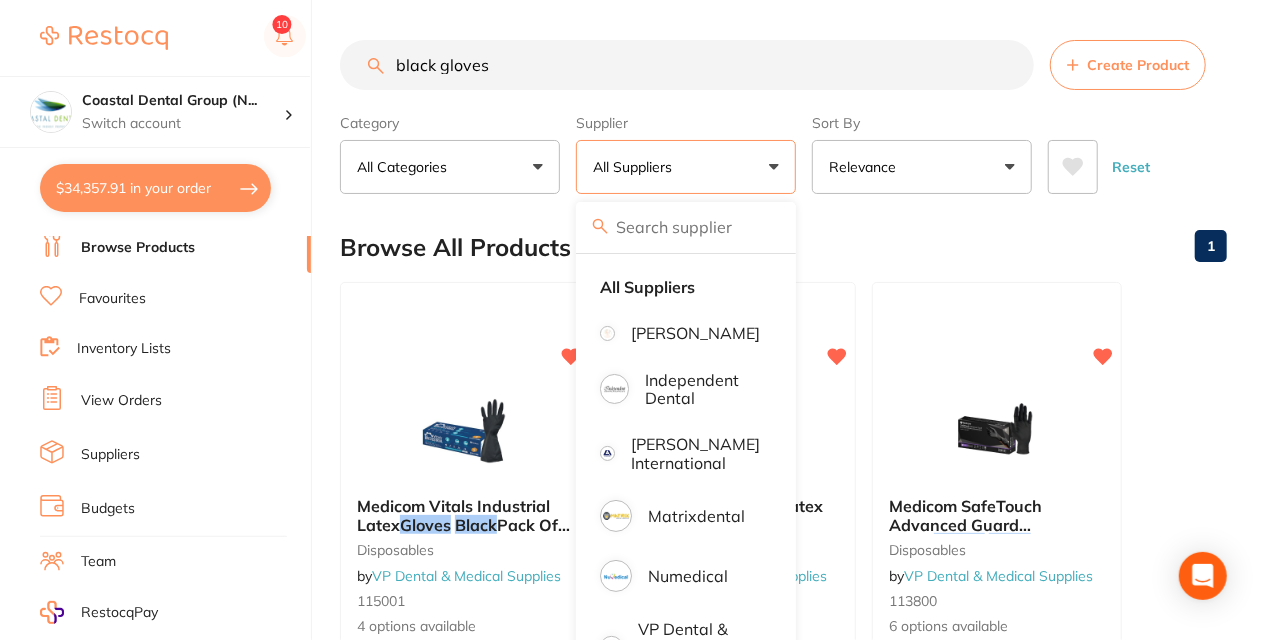 click on "black gloves" at bounding box center (687, 65) 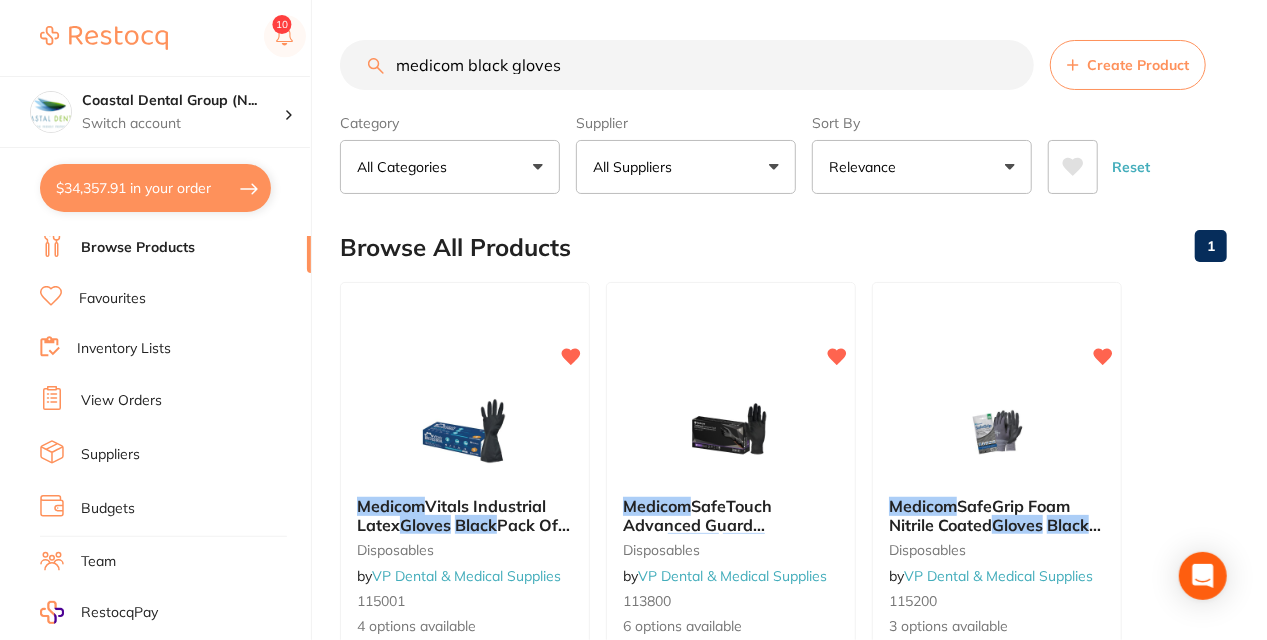 type on "medicom black gloves" 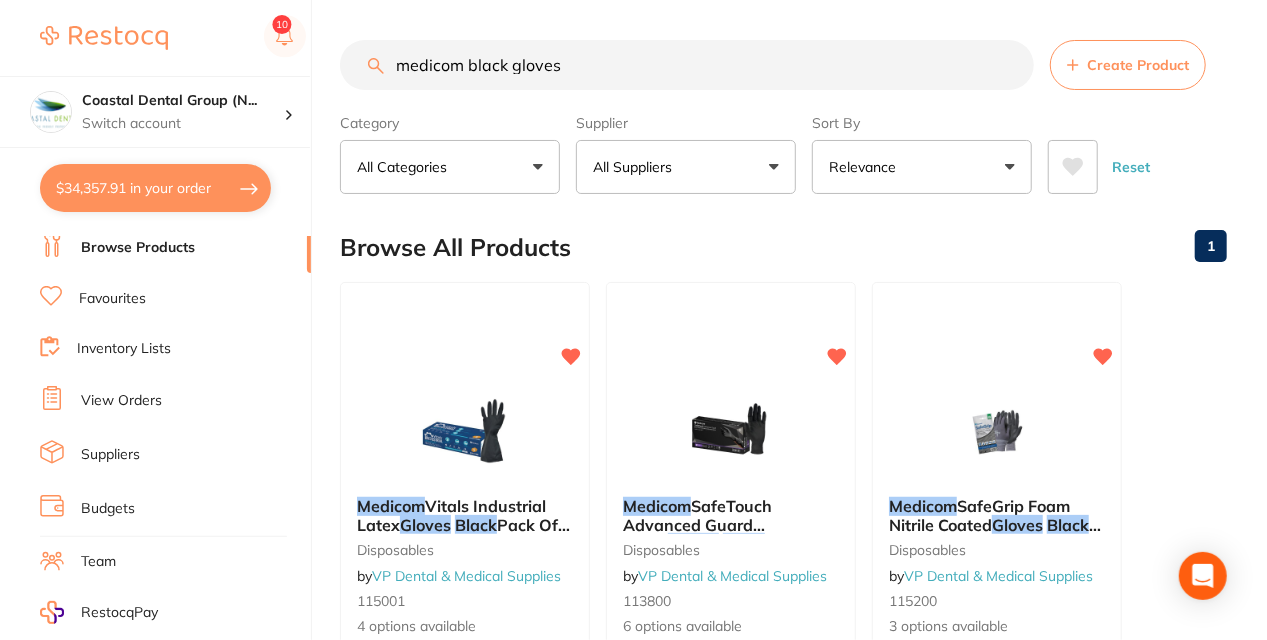 click on "All Suppliers" at bounding box center (686, 167) 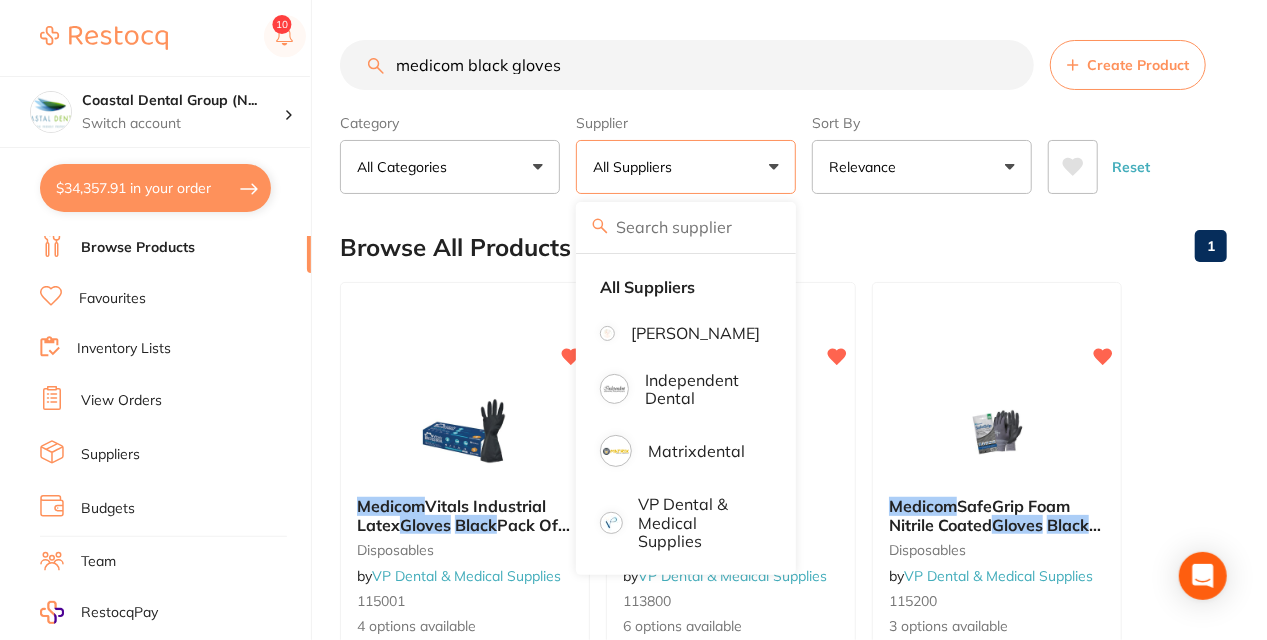 click on "medicom black gloves         Create Product Category All Categories All Categories disposables infection control Clear Category   false    All Categories Category All Categories disposables infection control Supplier All Suppliers All Suppliers [PERSON_NAME] Independent Dental Matrixdental VP Dental & Medical Supplies Clear Supplier   true    All Suppliers Supplier [PERSON_NAME] Independent Dental Matrixdental VP Dental & Medical Supplies Sort By Relevance Highest Price Lowest Price On Sale Relevance Clear Sort By   false    Relevance Sort By Highest Price Lowest Price On Sale Relevance Reset Filters Reset Filter By Category All Categories All Categories disposables infection control Clear Filter By Category   false    All Categories Filter By Category All Categories disposables infection control Filter By Supplier All Suppliers All Suppliers [PERSON_NAME] Independent Dental Matrixdental VP Dental & Medical Supplies Clear Filter By Supplier   false    All Suppliers Filter By Supplier Sort By" at bounding box center [803, 1662] 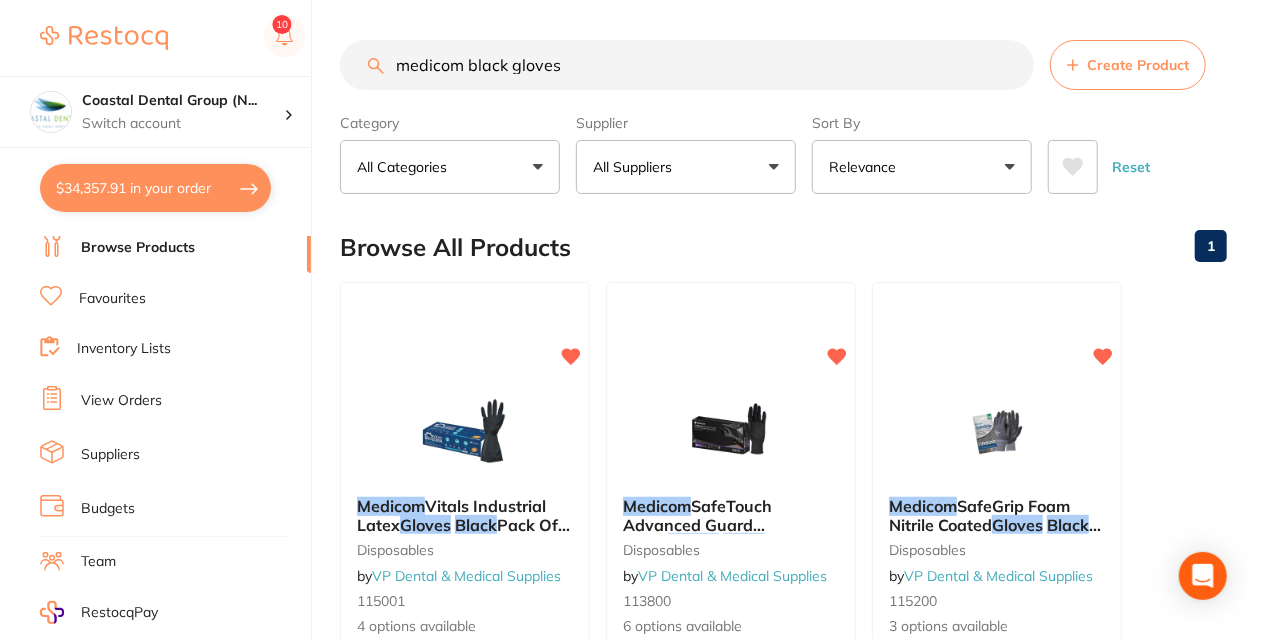 click on "medicom black gloves         Create Product Category All Categories All Categories disposables infection control Clear Category   false    All Categories Category All Categories disposables infection control Supplier All Suppliers All Suppliers [PERSON_NAME] Independent Dental Matrixdental VP Dental & Medical Supplies Clear Supplier   false    All Suppliers Supplier [PERSON_NAME] Independent Dental Matrixdental VP Dental & Medical Supplies Sort By Relevance Highest Price Lowest Price On Sale Relevance Clear Sort By   false    Relevance Sort By Highest Price Lowest Price On Sale Relevance Reset Filters Reset Filter By Category All Categories All Categories disposables infection control Clear Filter By Category   false    All Categories Filter By Category All Categories disposables infection control Filter By Supplier All Suppliers All Suppliers [PERSON_NAME] Independent Dental Matrixdental VP Dental & Medical Supplies Clear Filter By Supplier   false    All Suppliers Filter By Supplier Sort By" at bounding box center [803, 1662] 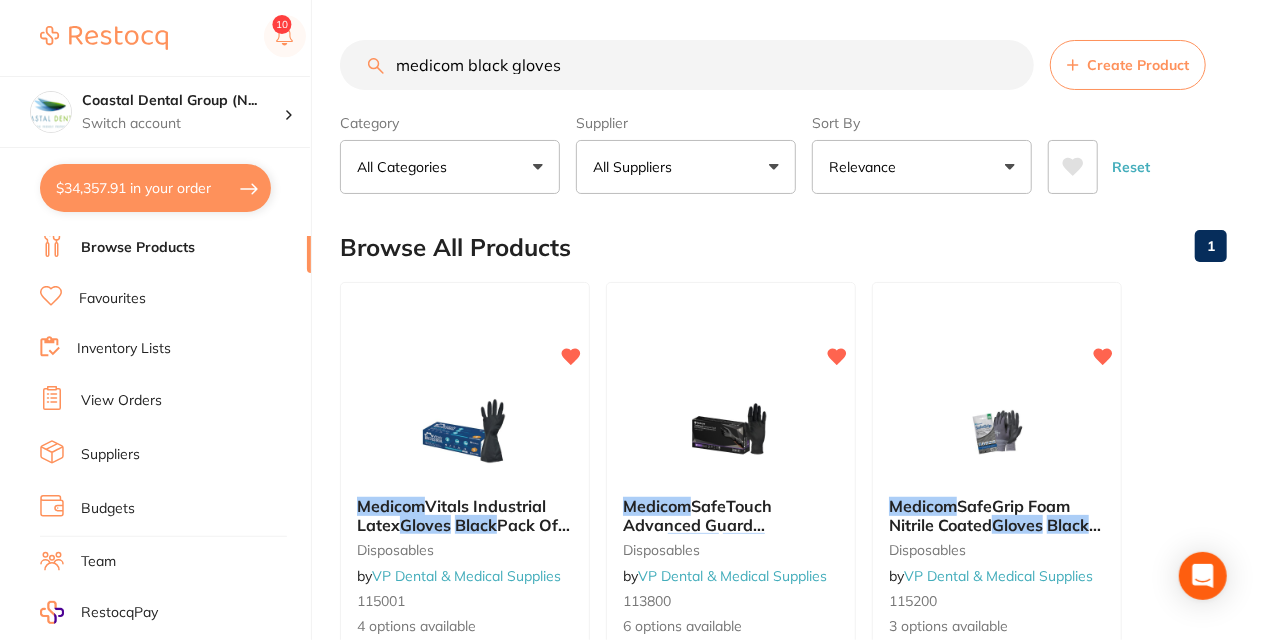 click on "medicom black gloves         Create Product Category All Categories All Categories disposables infection control Clear Category   false    All Categories Category All Categories disposables infection control Supplier All Suppliers All Suppliers [PERSON_NAME] Independent Dental Matrixdental VP Dental & Medical Supplies Clear Supplier   false    All Suppliers Supplier [PERSON_NAME] Independent Dental Matrixdental VP Dental & Medical Supplies Sort By Relevance Highest Price Lowest Price On Sale Relevance Clear Sort By   false    Relevance Sort By Highest Price Lowest Price On Sale Relevance Reset Filters Reset Filter By Category All Categories All Categories disposables infection control Clear Filter By Category   false    All Categories Filter By Category All Categories disposables infection control Filter By Supplier All Suppliers All Suppliers [PERSON_NAME] Independent Dental Matrixdental VP Dental & Medical Supplies Clear Filter By Supplier   false    All Suppliers Filter By Supplier Sort By" at bounding box center [803, 1662] 